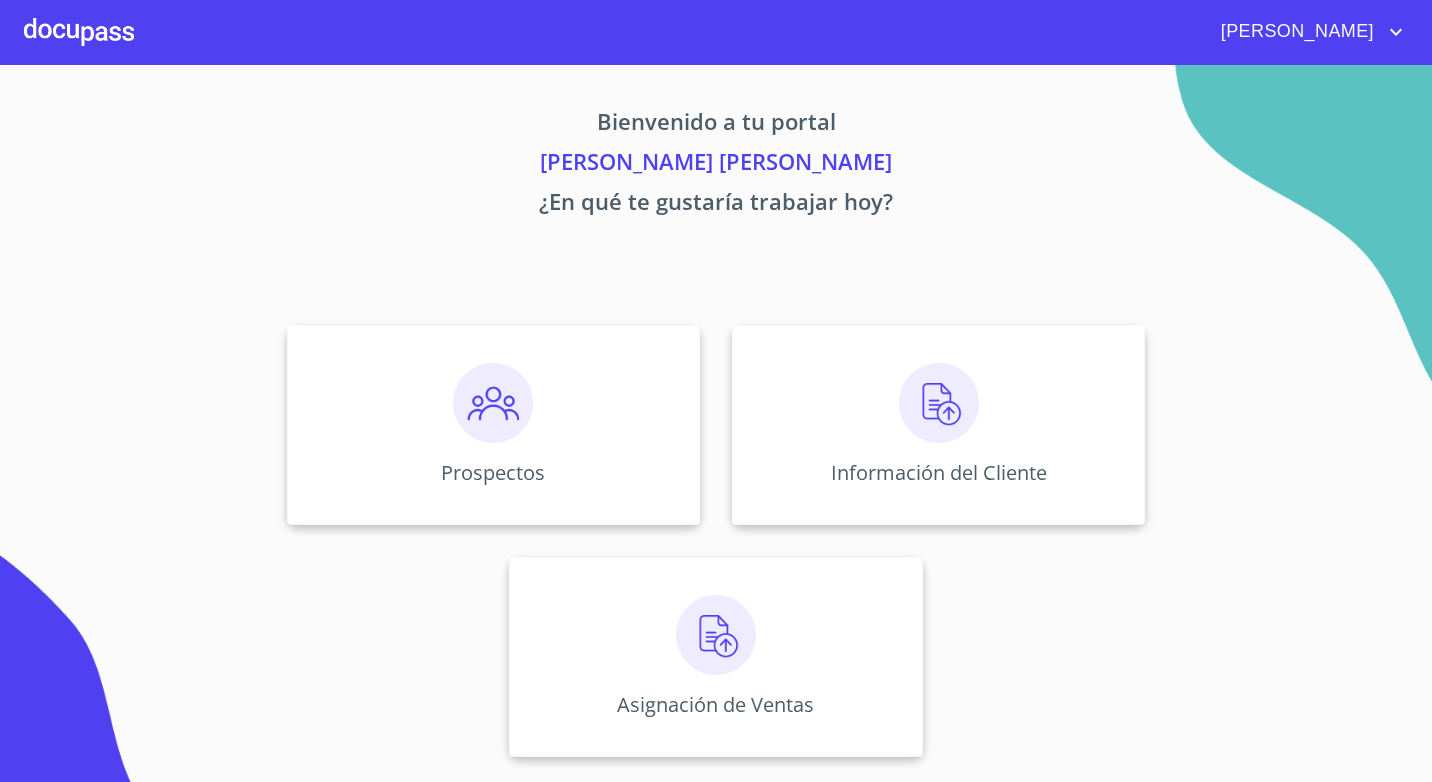 scroll, scrollTop: 0, scrollLeft: 0, axis: both 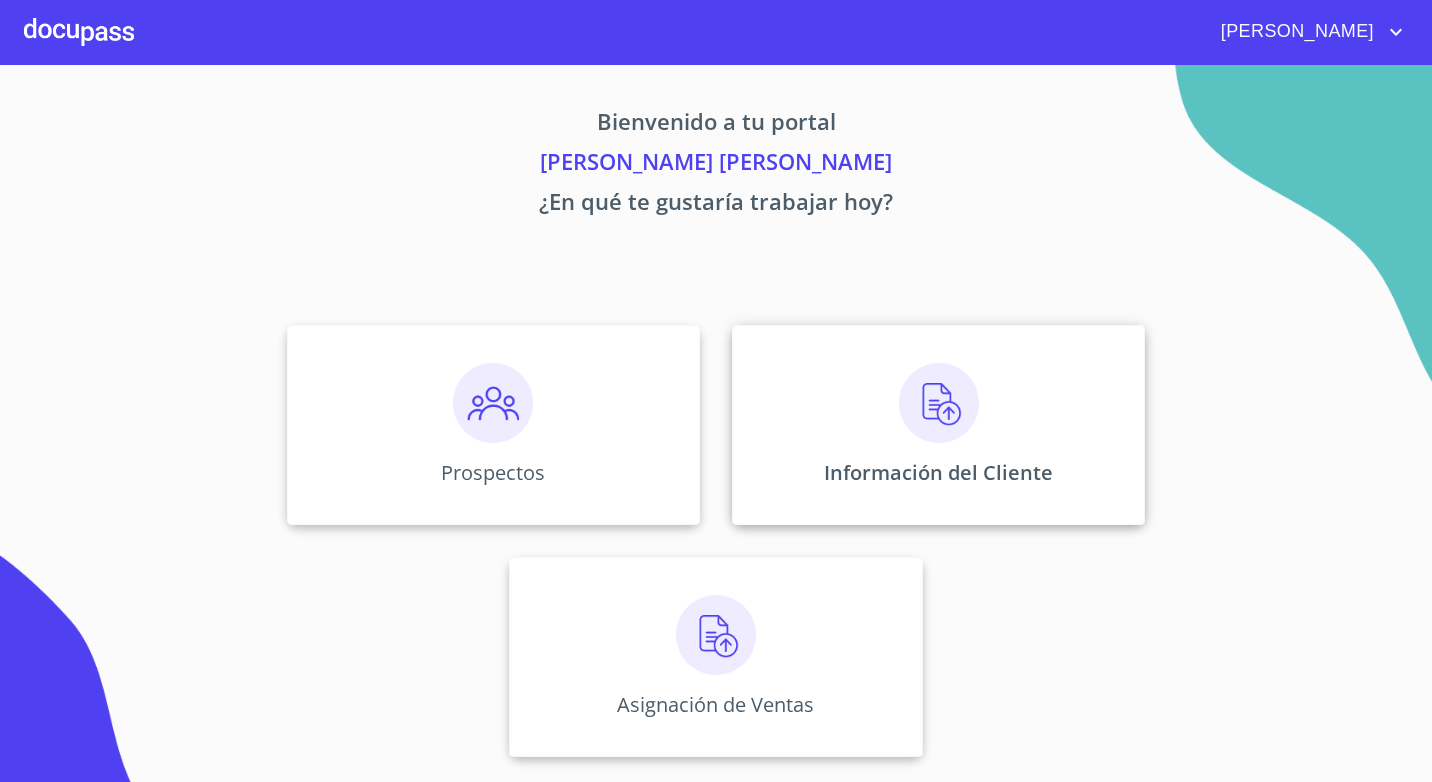 click on "Información del Cliente" at bounding box center [938, 425] 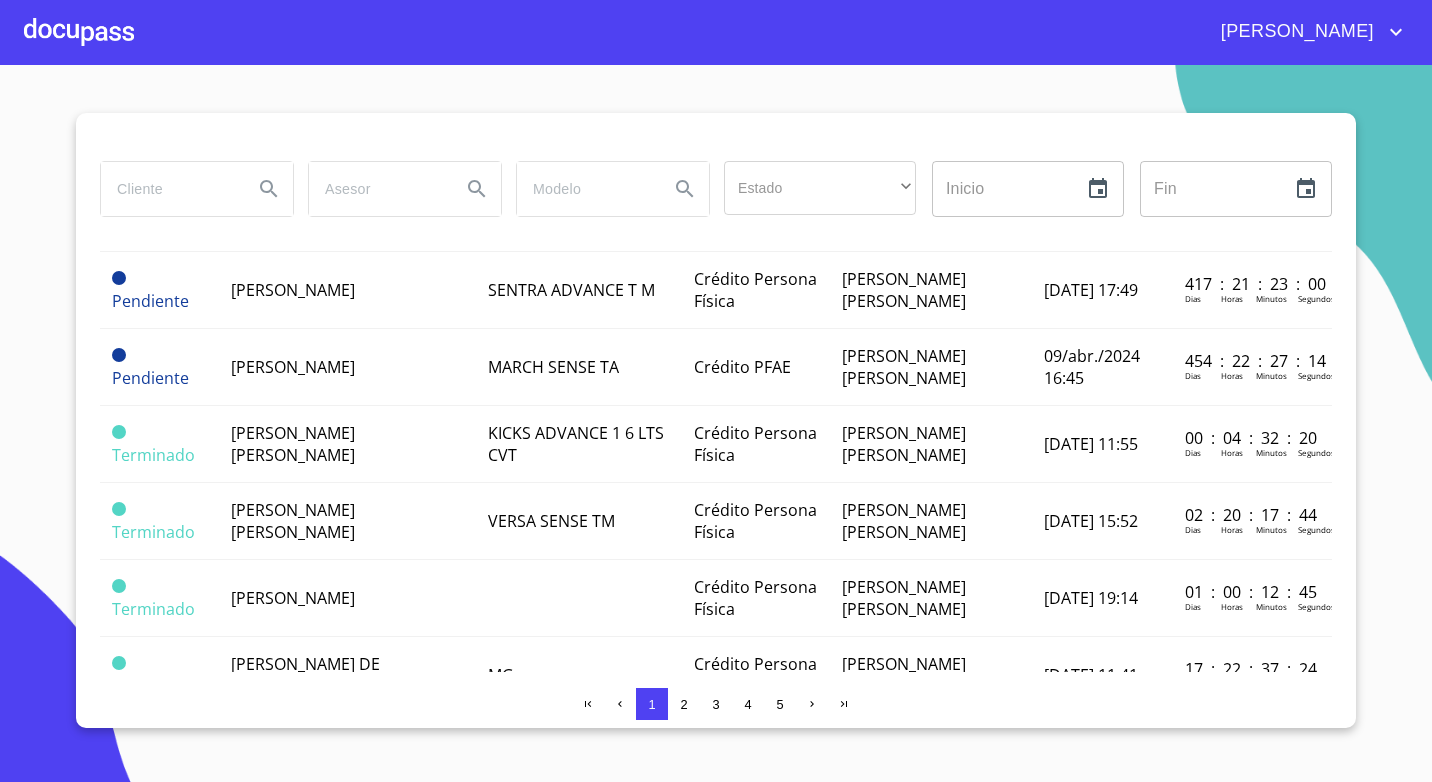 scroll, scrollTop: 900, scrollLeft: 0, axis: vertical 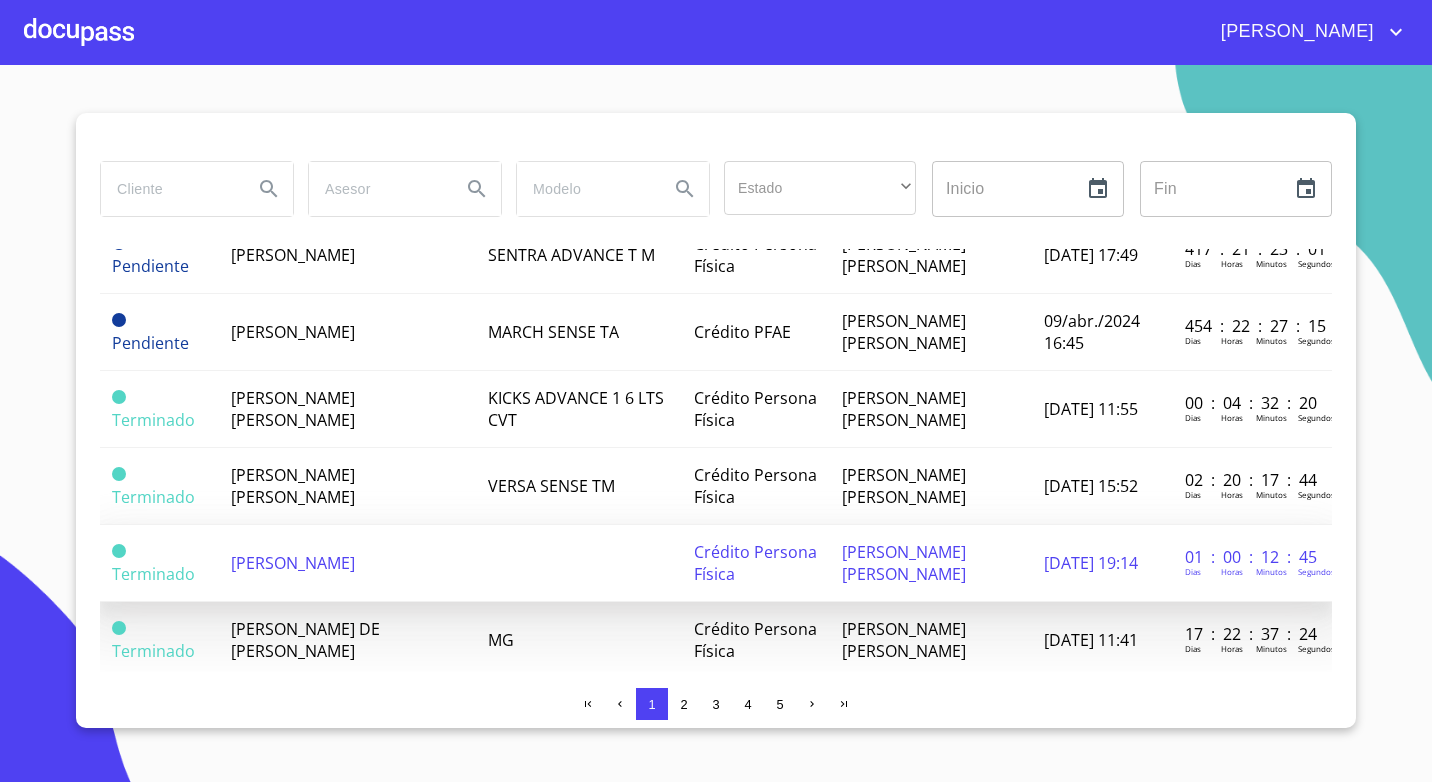 click on "[PERSON_NAME]" at bounding box center (347, 563) 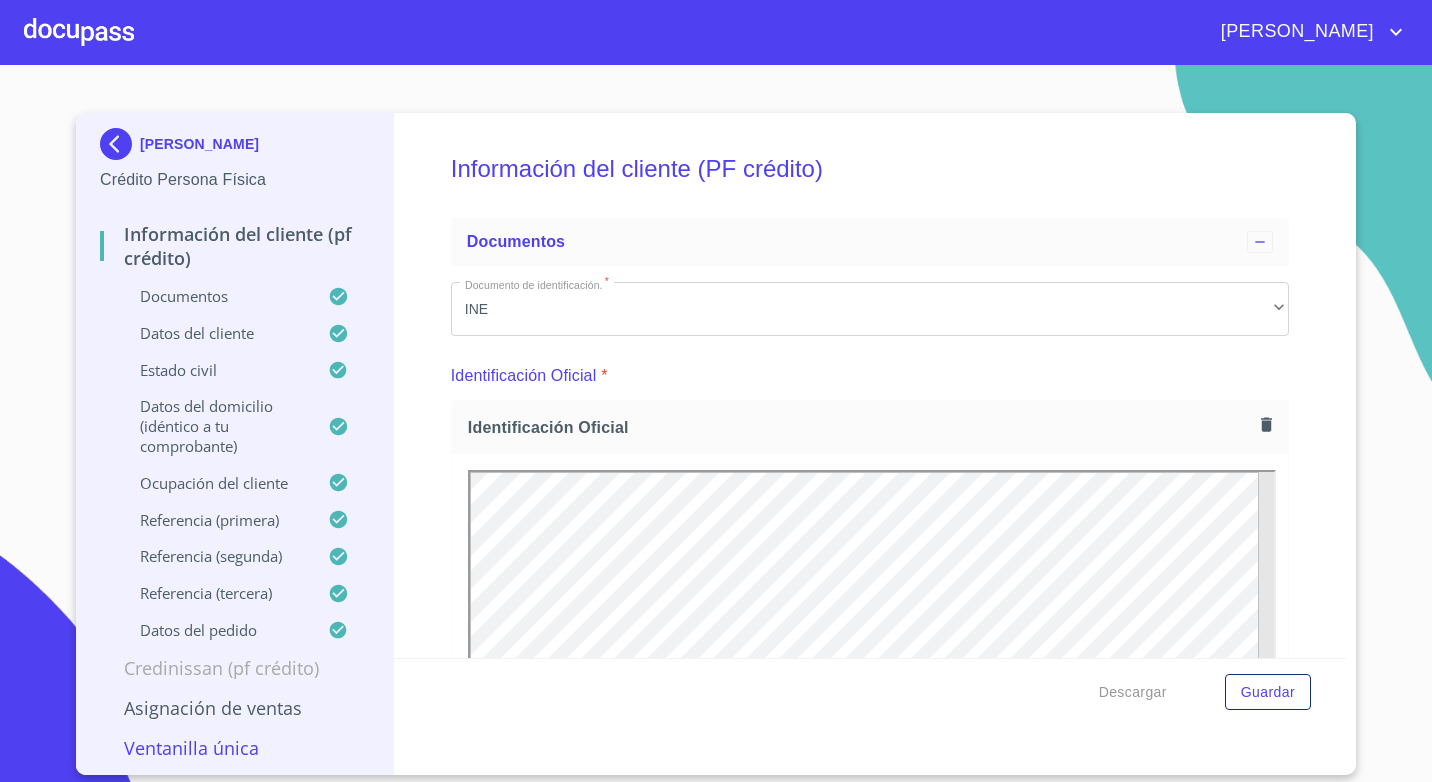scroll, scrollTop: 0, scrollLeft: 0, axis: both 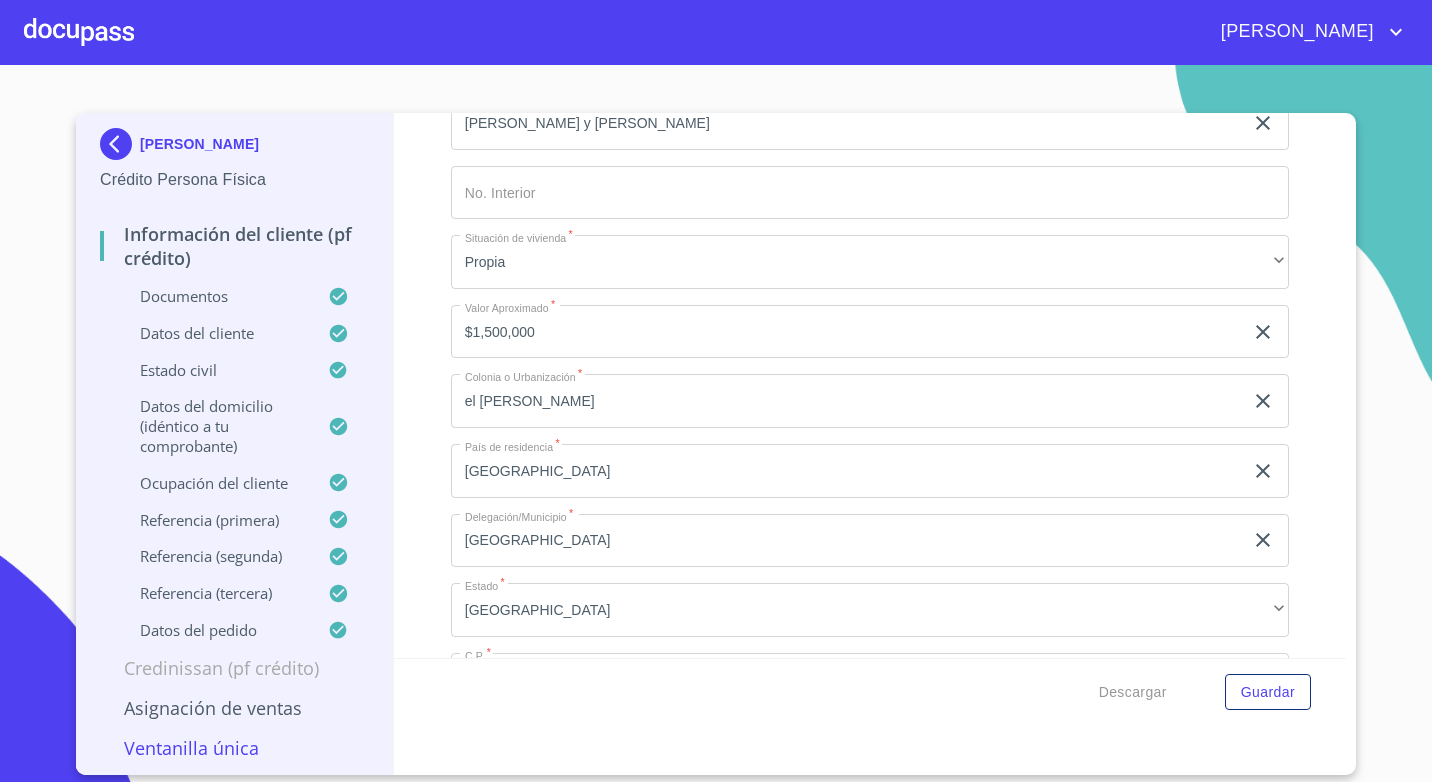 click on "Ventanilla única" at bounding box center [234, 748] 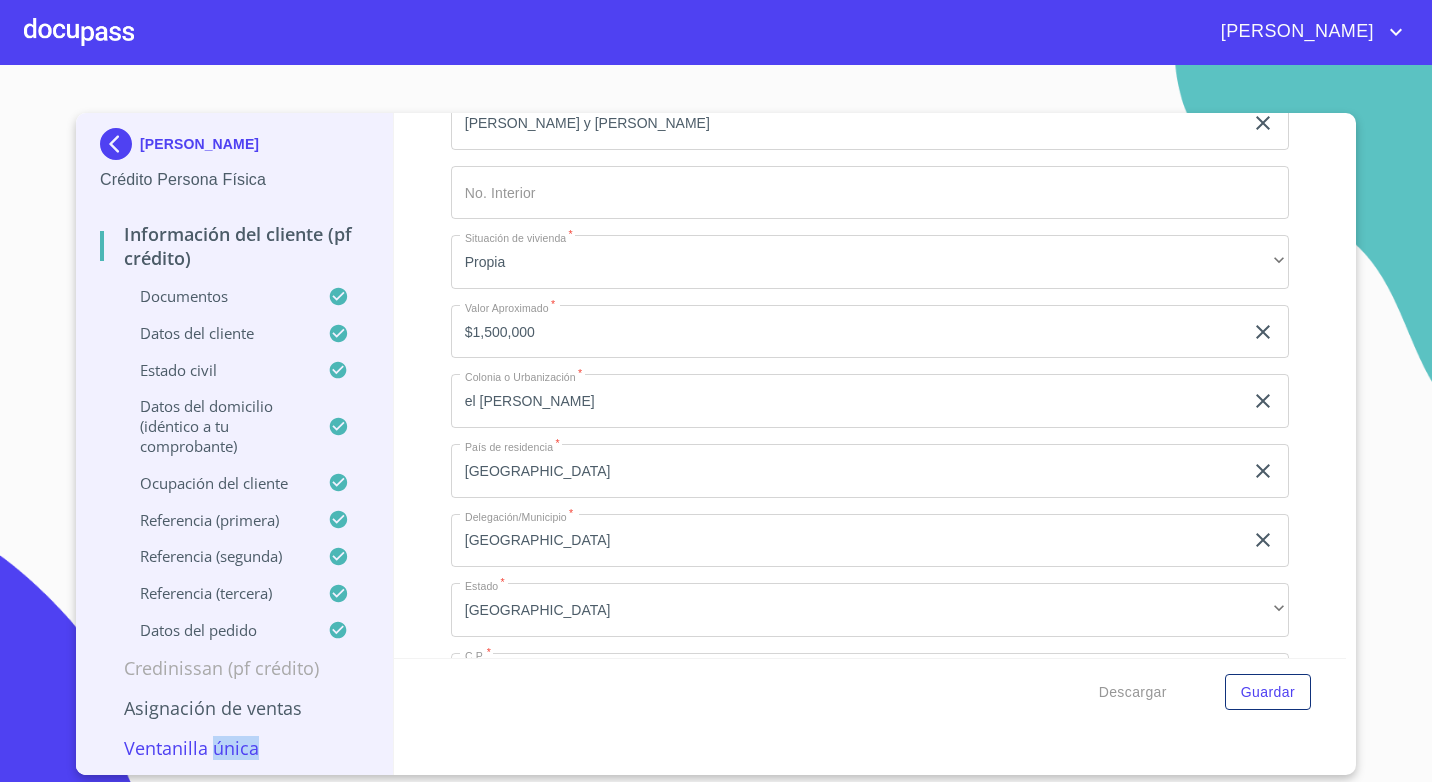 click on "Ventanilla única" at bounding box center (234, 748) 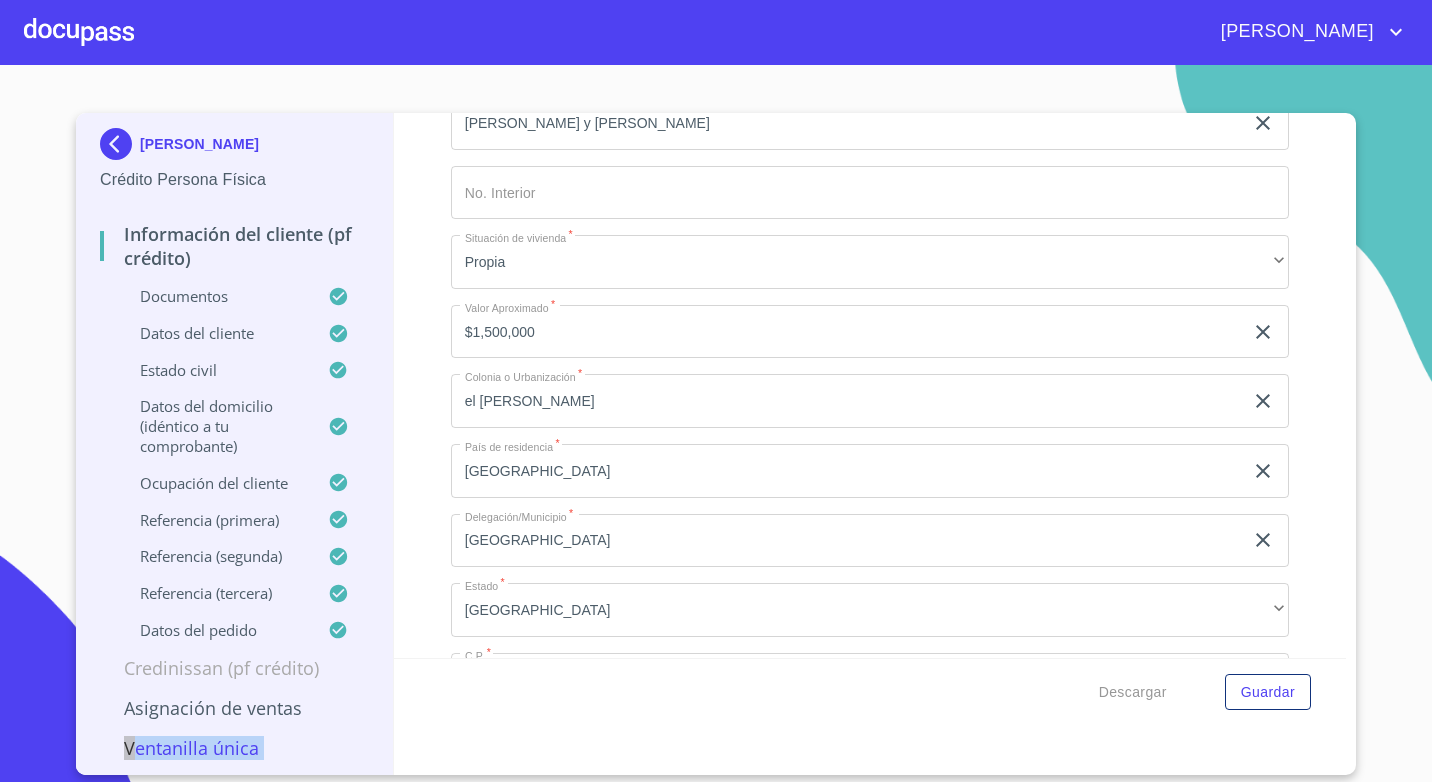 click on "Ventanilla única" at bounding box center [234, 748] 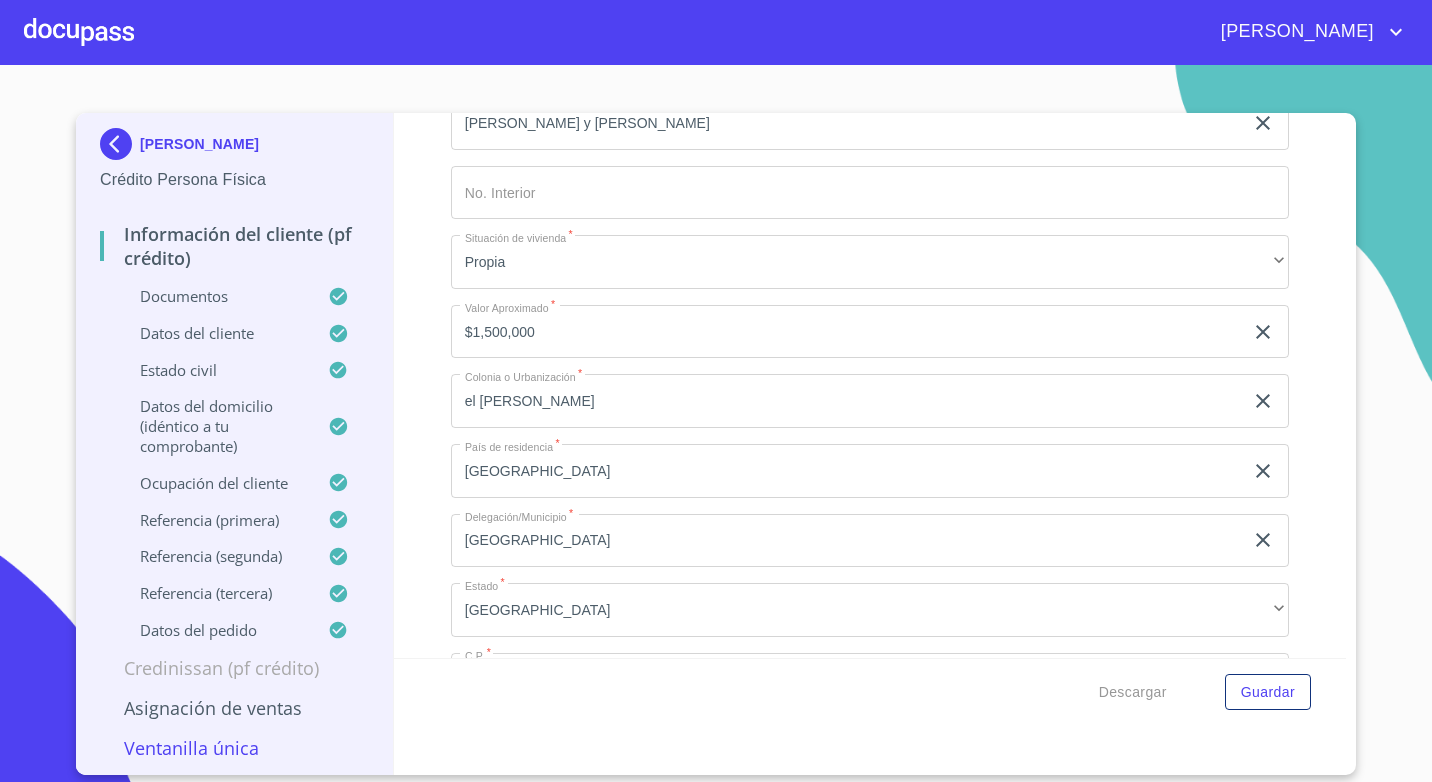 drag, startPoint x: 237, startPoint y: 741, endPoint x: 179, endPoint y: 713, distance: 64.40497 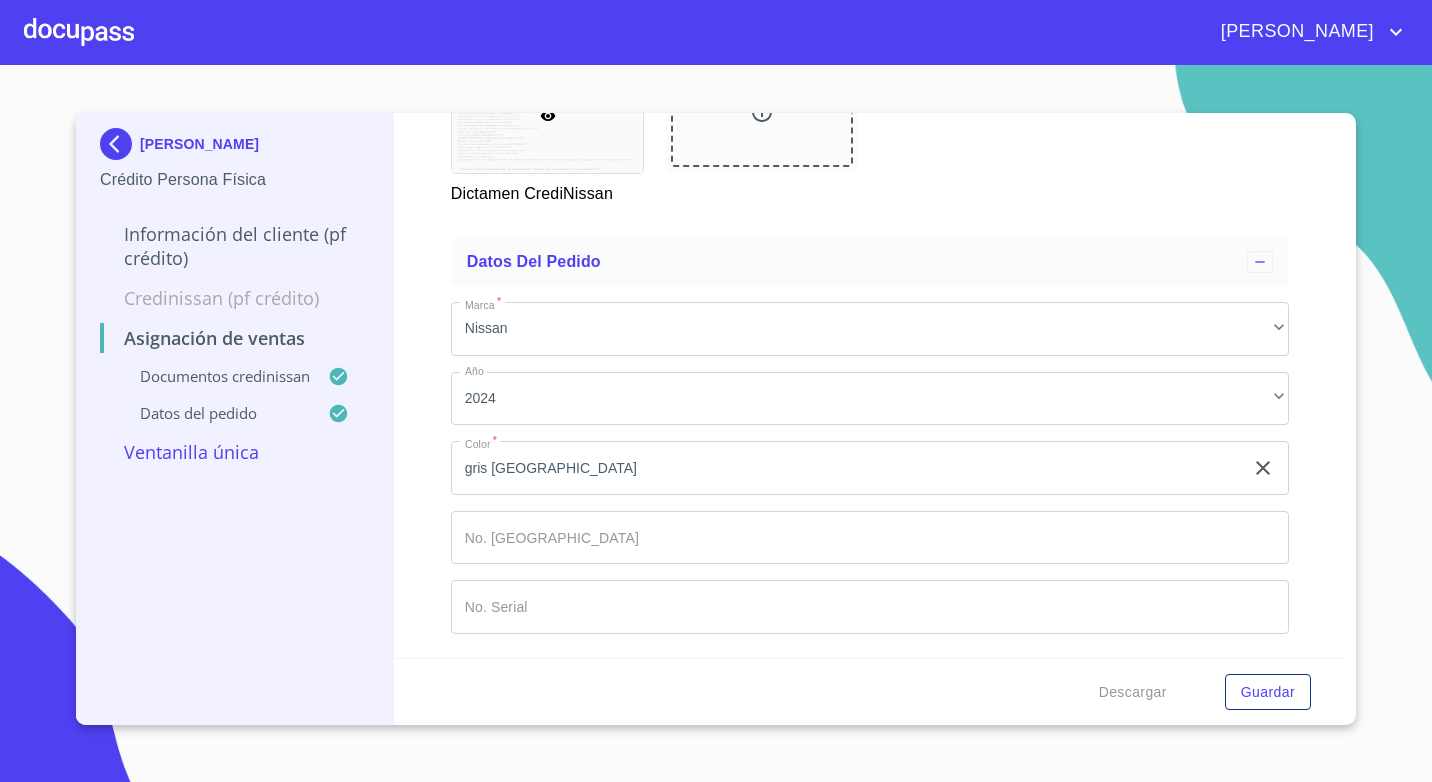 scroll, scrollTop: 1000, scrollLeft: 0, axis: vertical 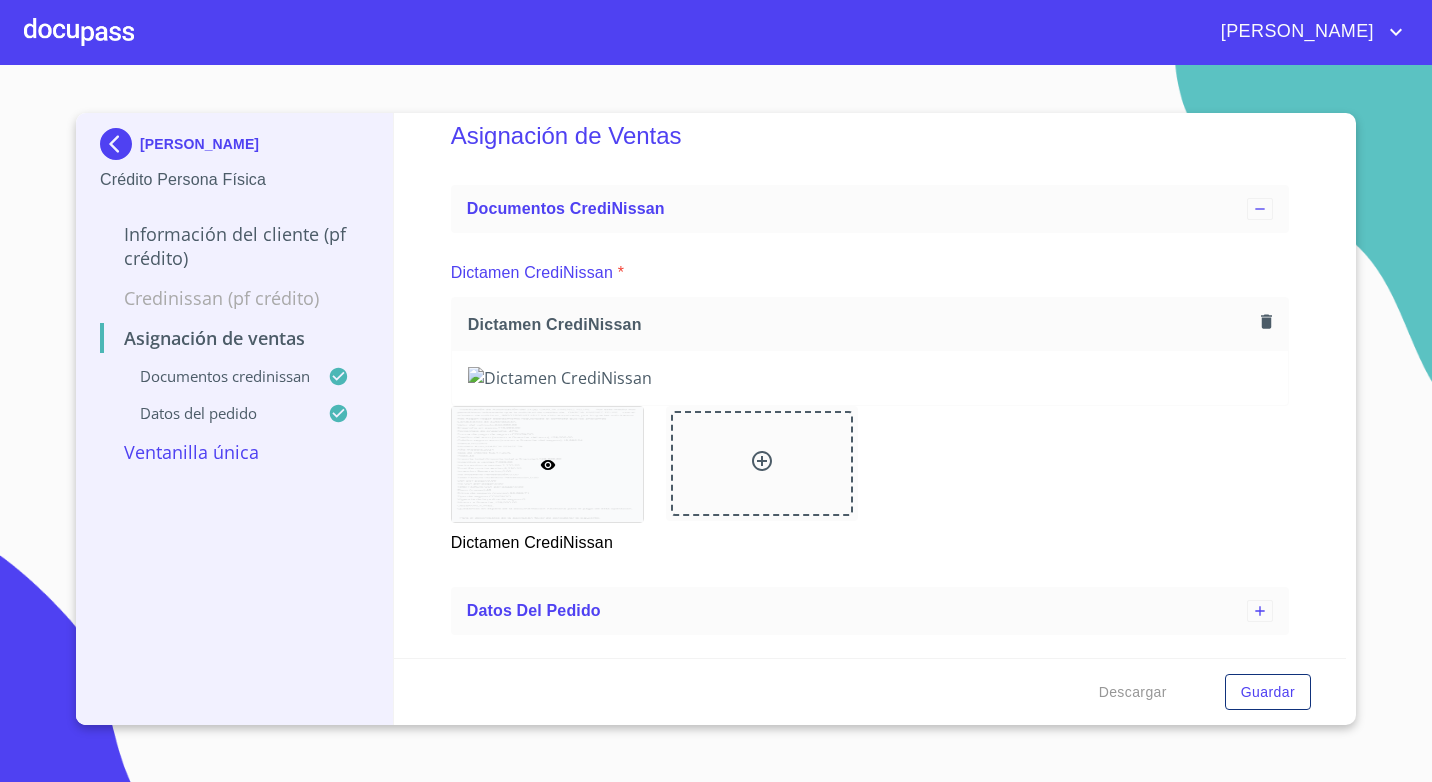 click on "Datos del pedido" at bounding box center (214, 413) 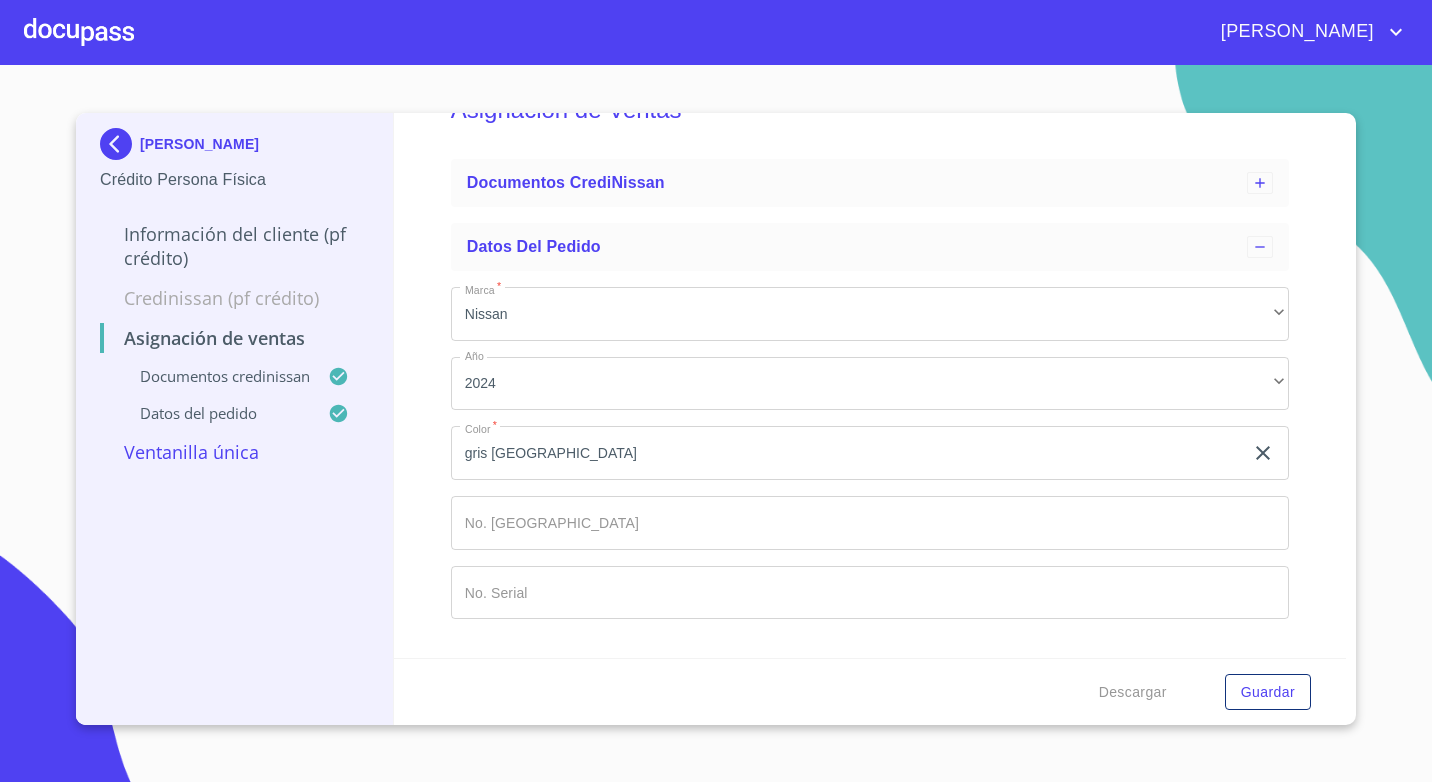 scroll, scrollTop: 59, scrollLeft: 0, axis: vertical 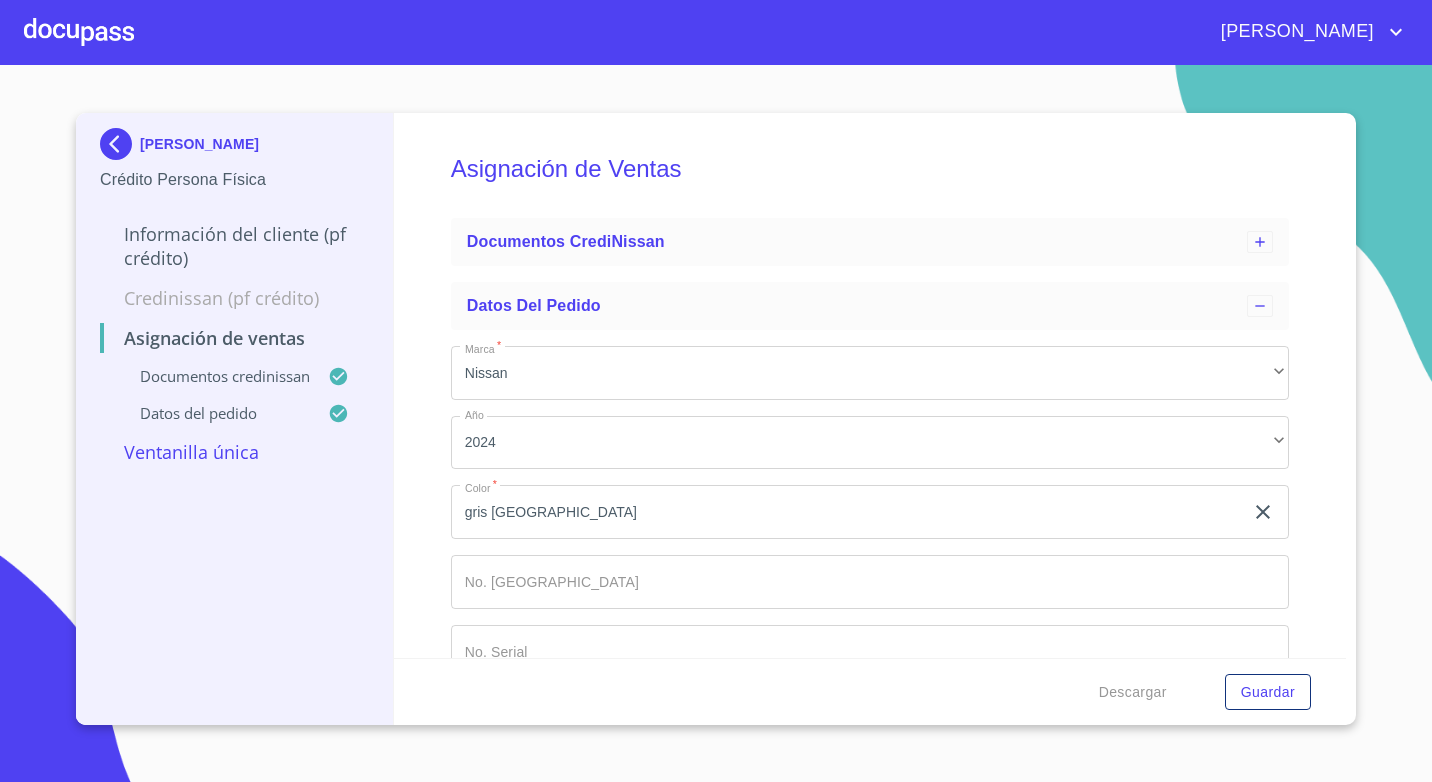 click on "Marca   *" at bounding box center (847, 512) 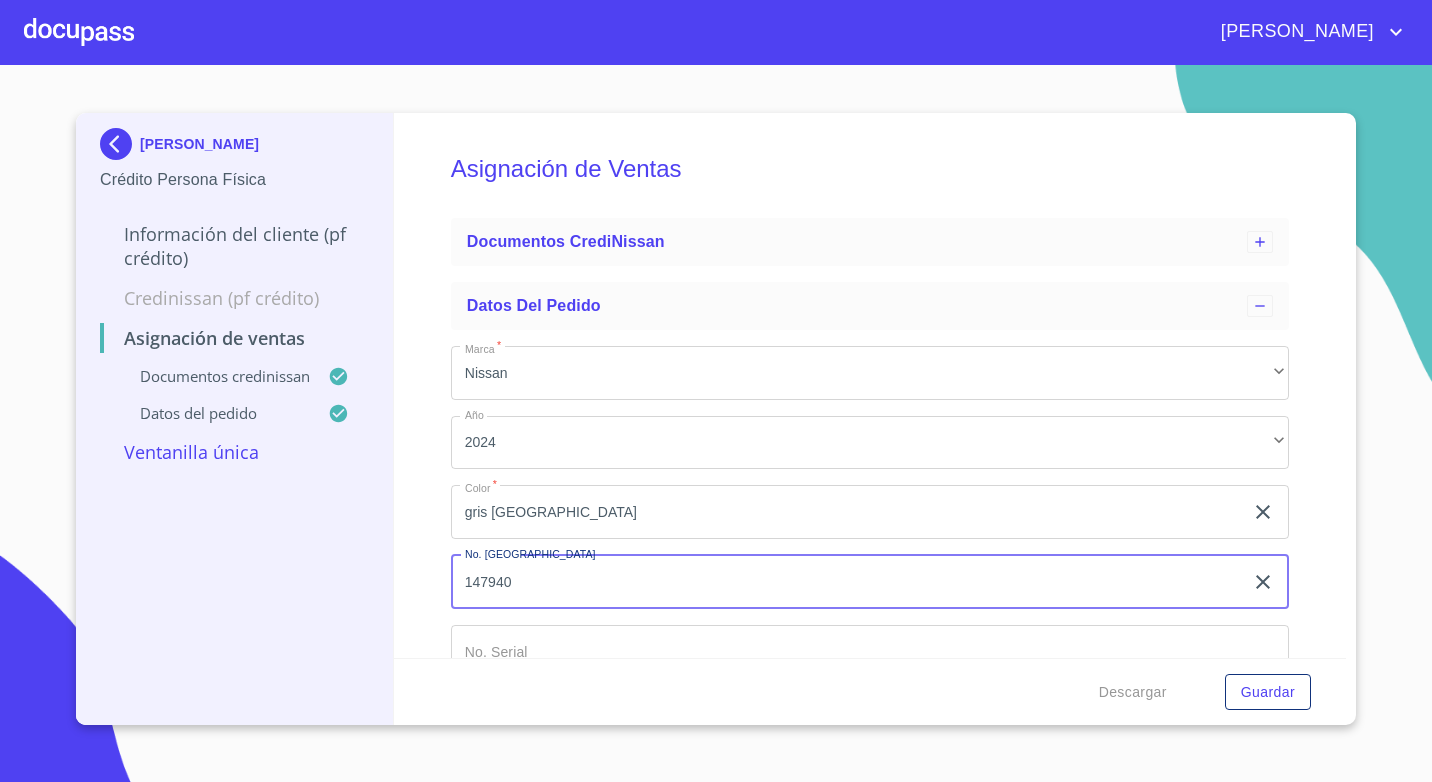 type on "147940" 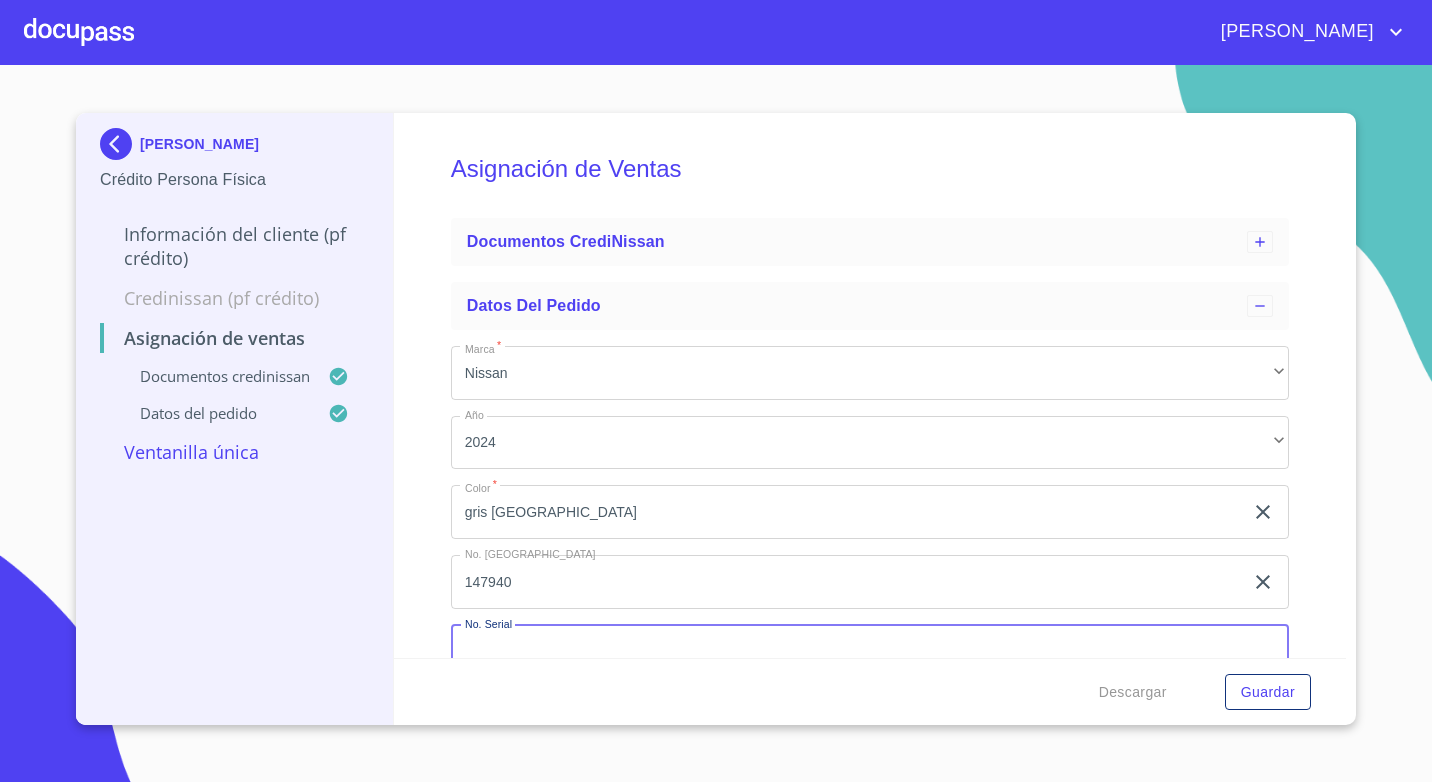 click on "Marca   *" at bounding box center [870, 652] 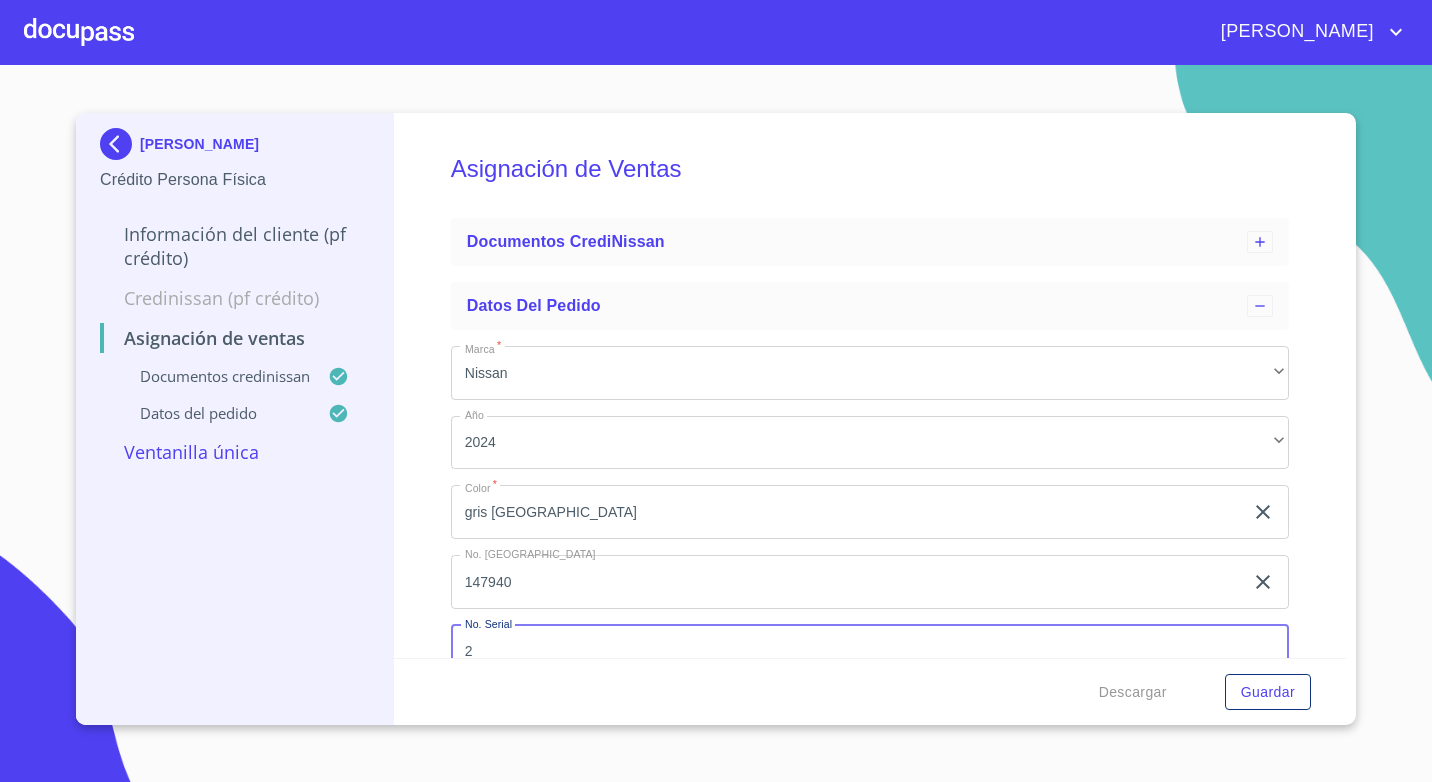 scroll, scrollTop: 2, scrollLeft: 0, axis: vertical 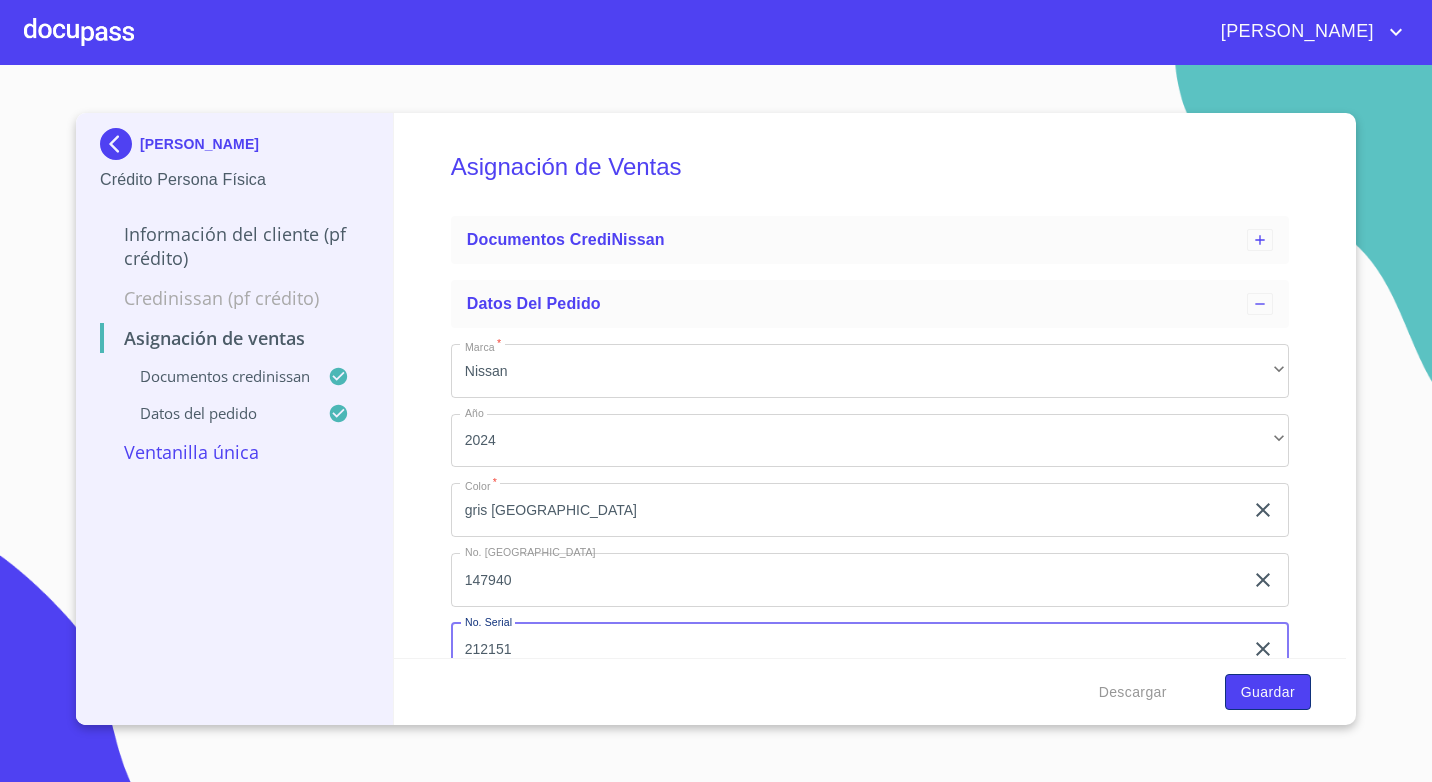 type on "212151" 